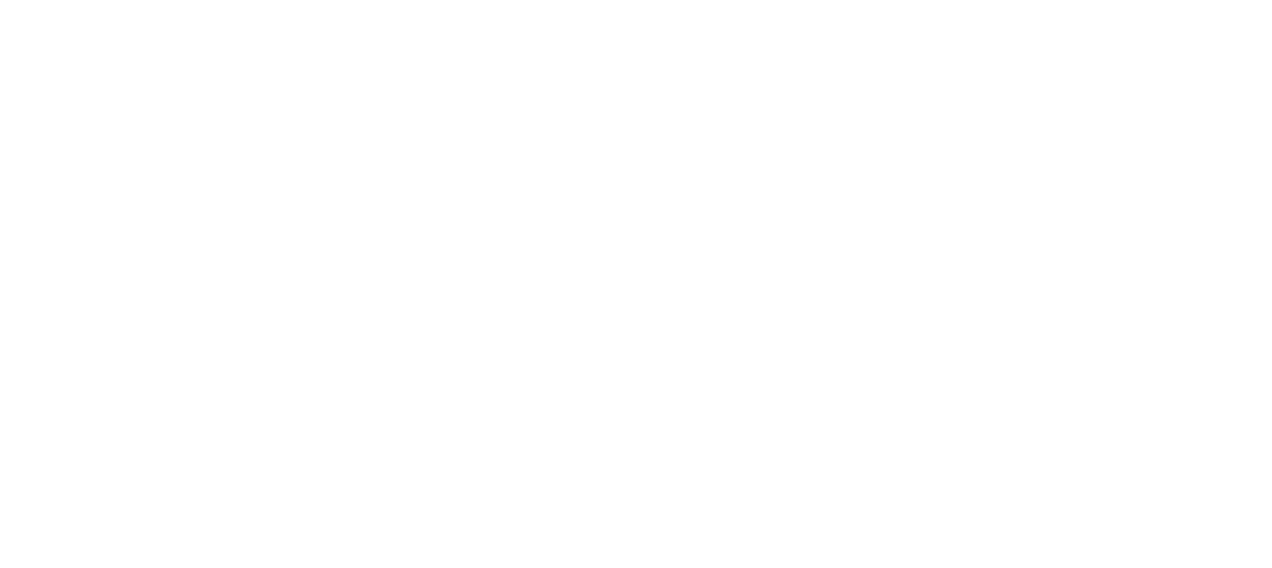scroll, scrollTop: 0, scrollLeft: 0, axis: both 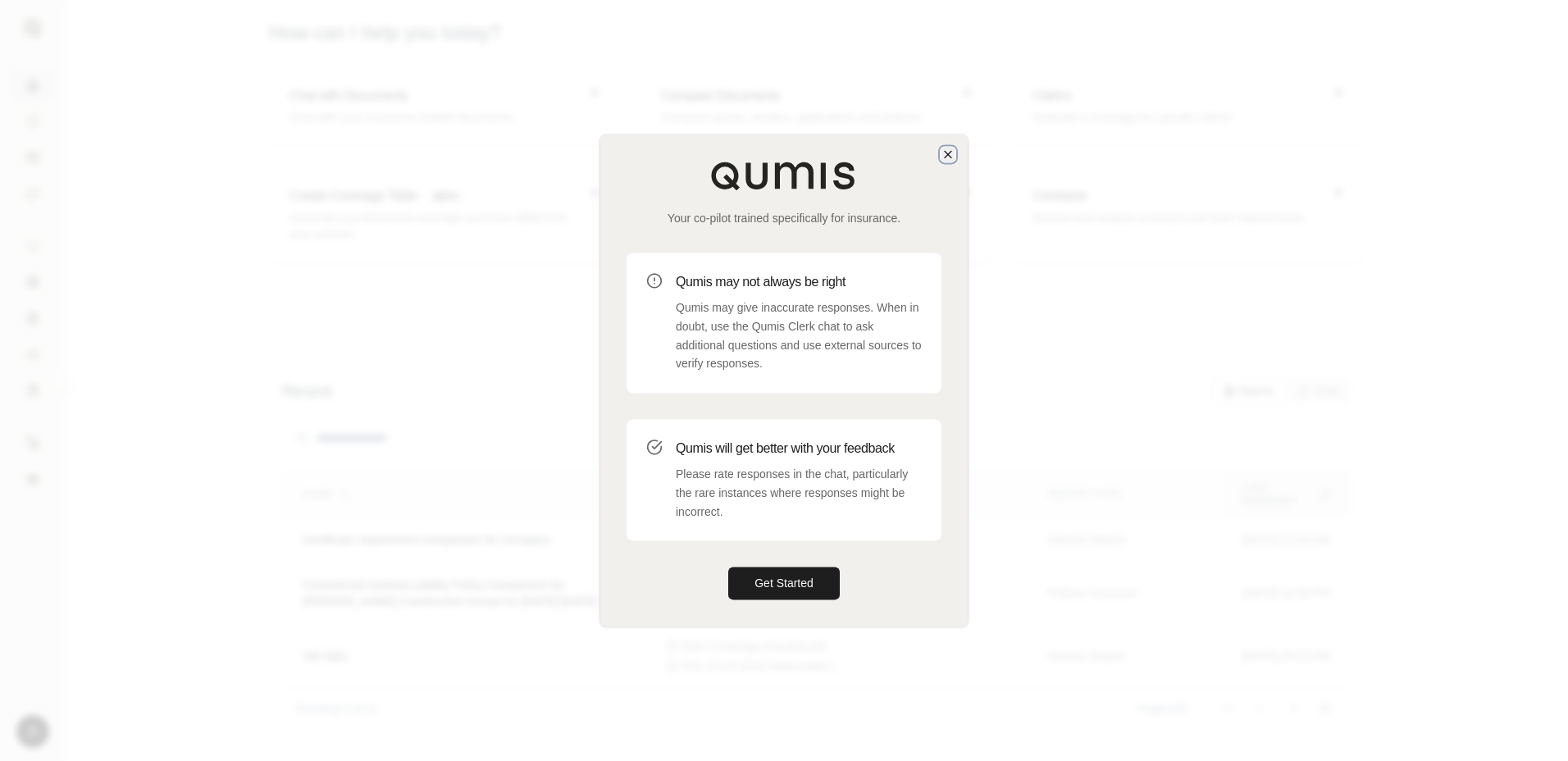 drag, startPoint x: 951, startPoint y: 157, endPoint x: 939, endPoint y: 166, distance: 15 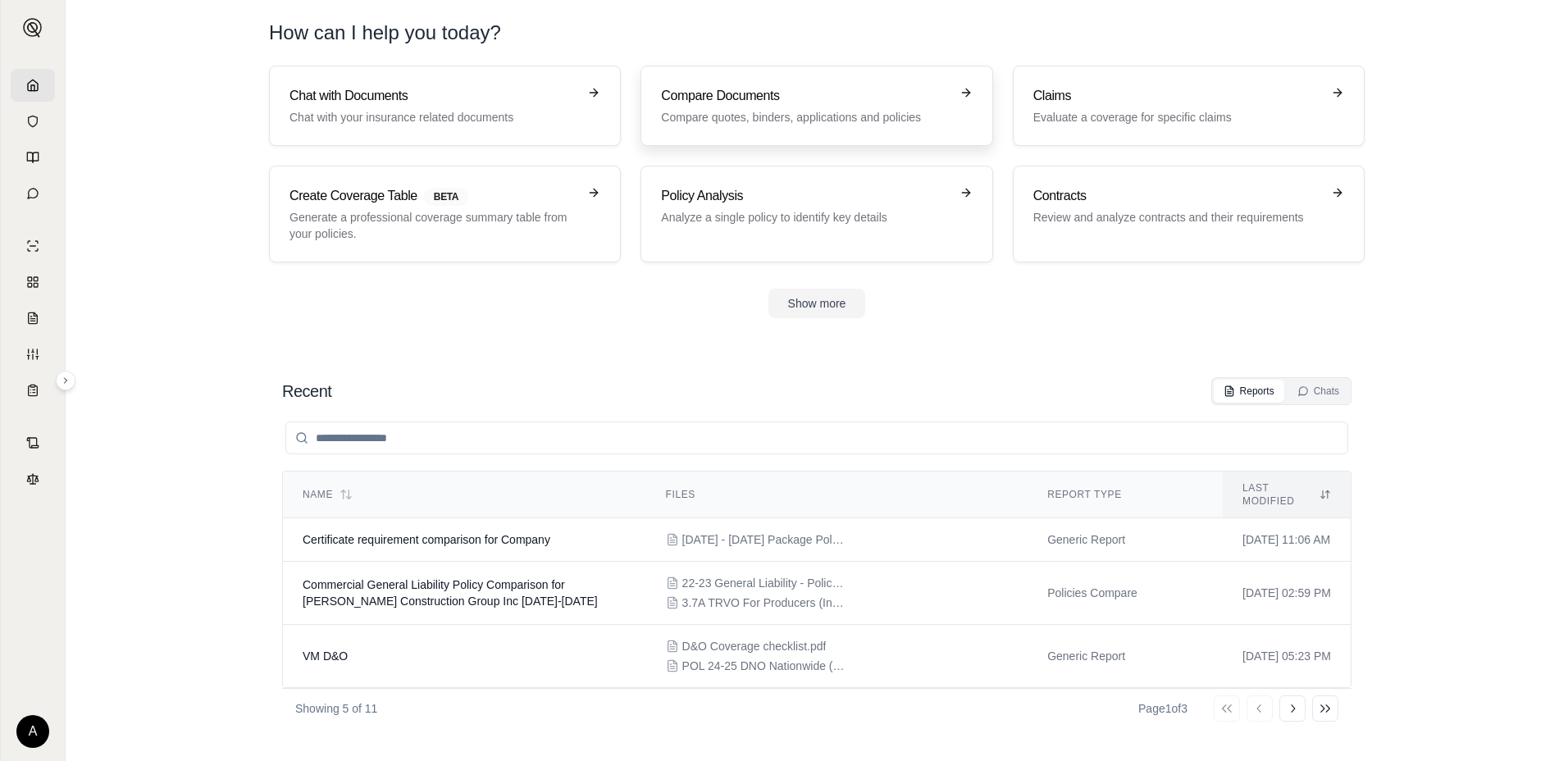 click on "Compare quotes, binders, applications and policies" at bounding box center [805, 117] 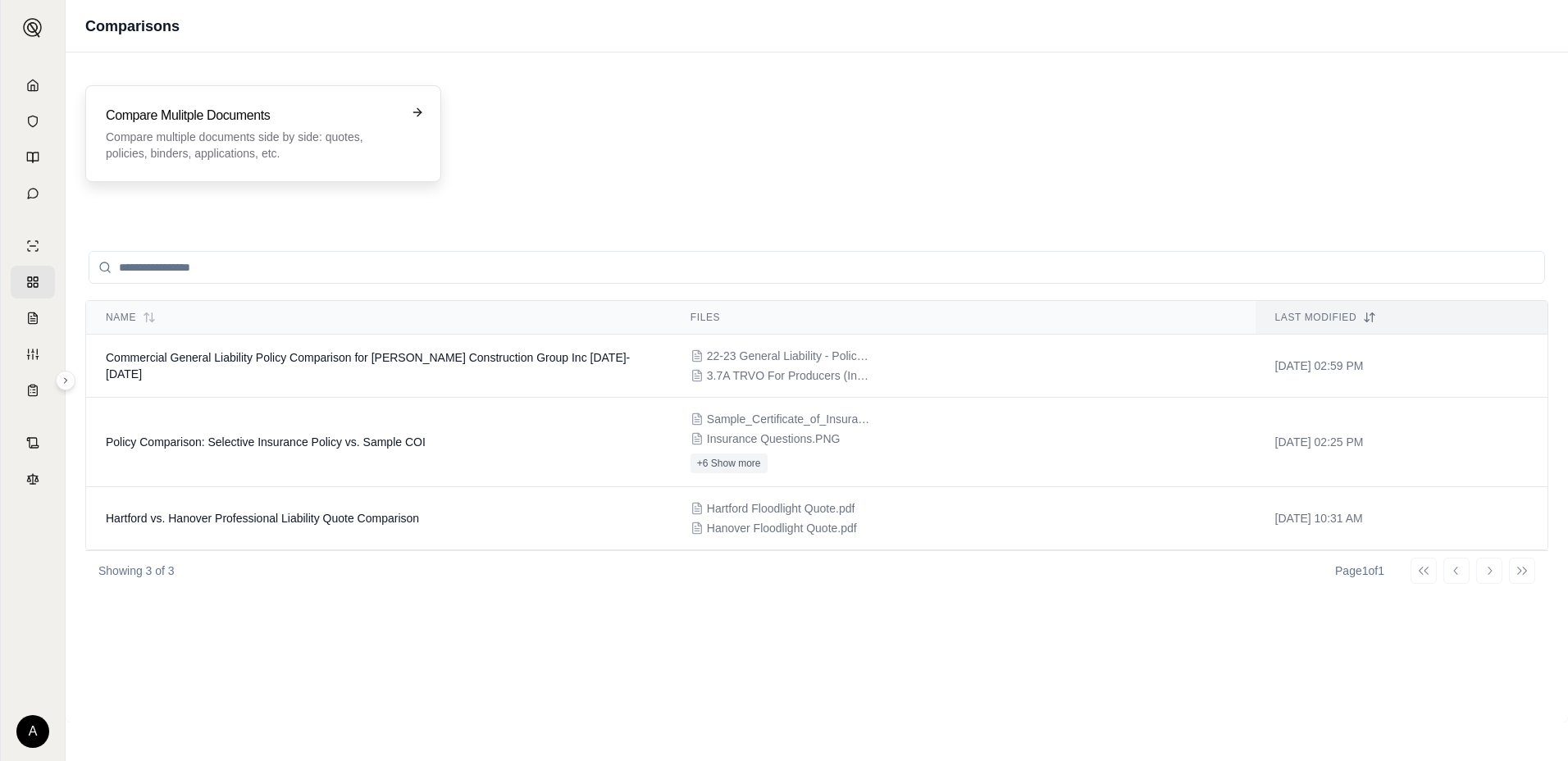 click on "Compare multiple documents side by side: quotes, policies, binders, applications, etc." at bounding box center (252, 145) 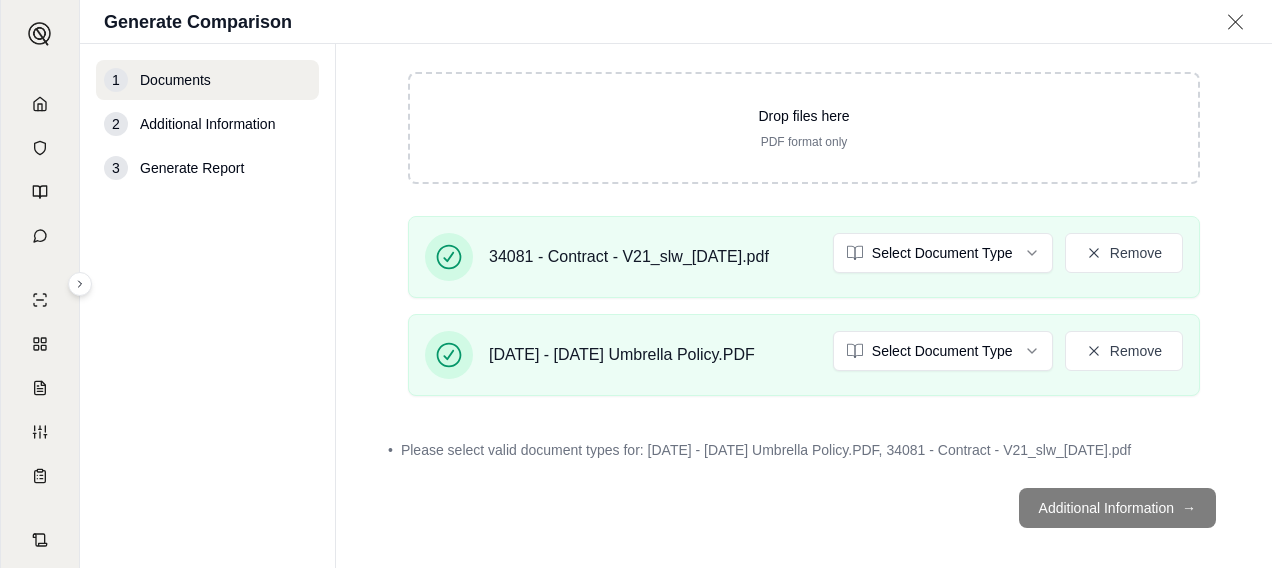 scroll, scrollTop: 238, scrollLeft: 0, axis: vertical 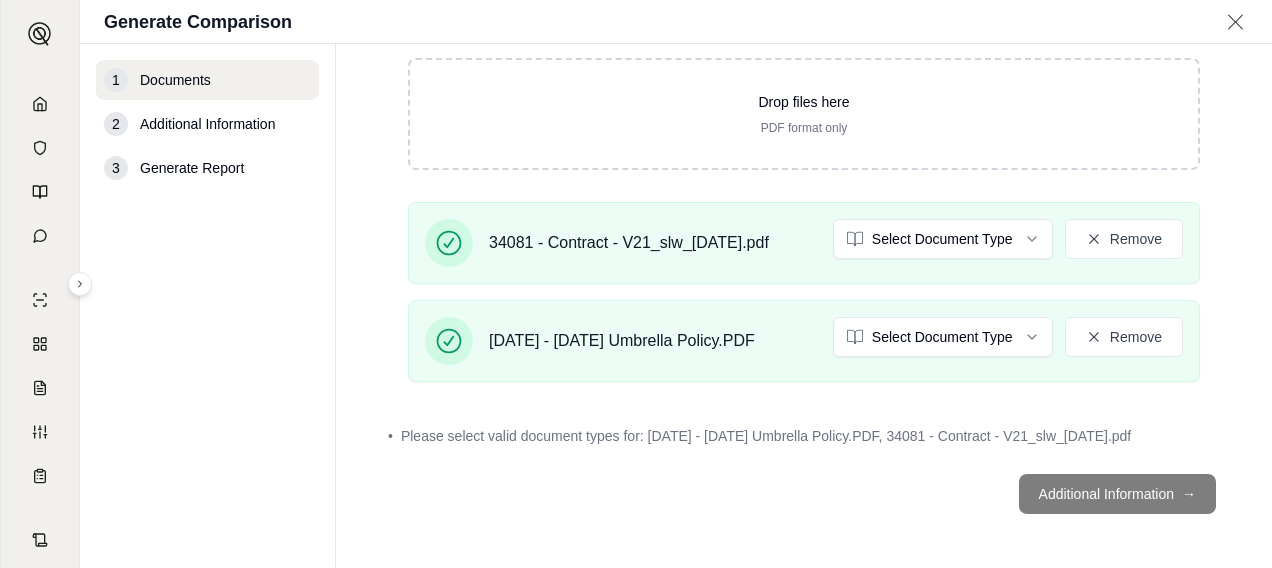 click on "Additional Information →" at bounding box center [804, 494] 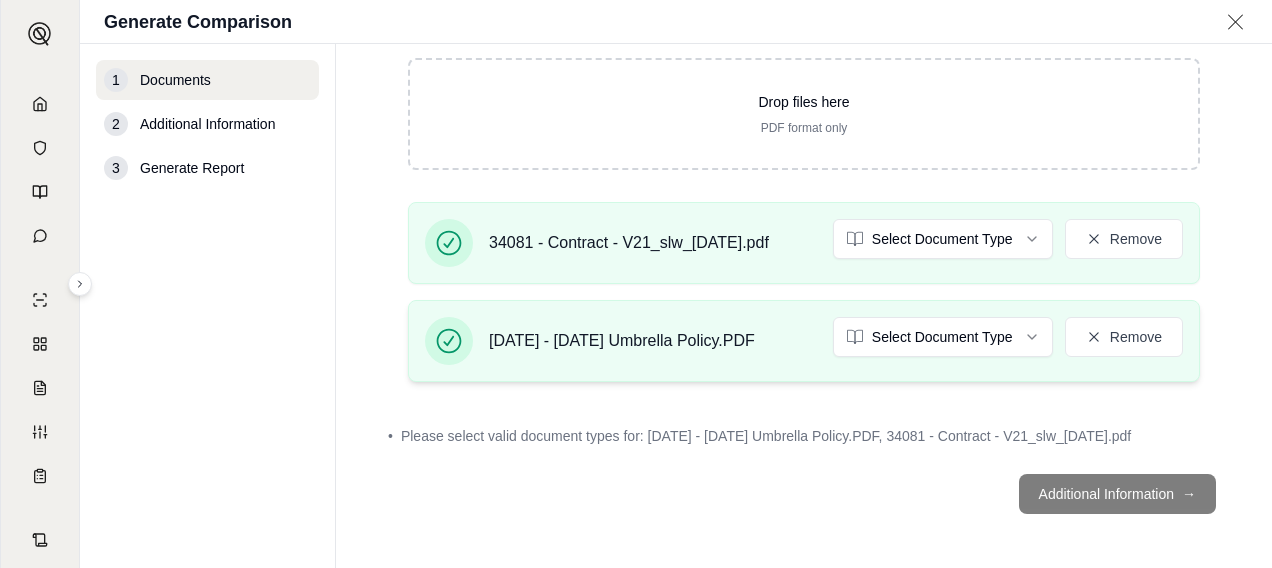 click on "[DATE] - [DATE] Umbrella Policy.PDF" at bounding box center [622, 341] 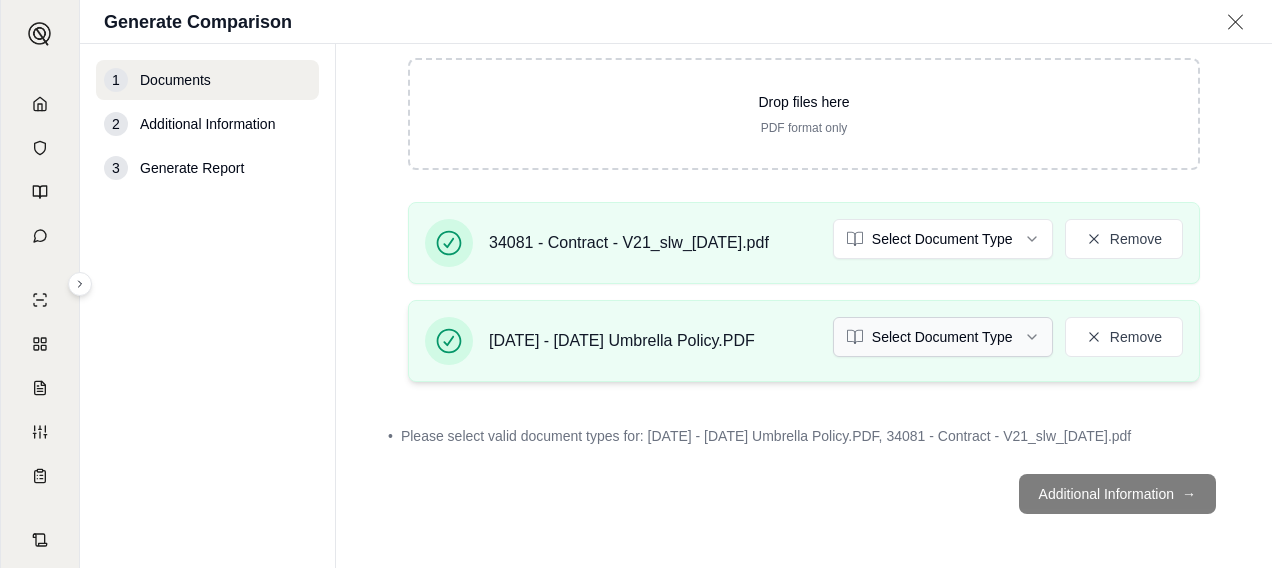 click on "A Generate Comparison 1 Documents 2 Additional Information 3 Generate Report Documents • Upload Policy Related Documents • Up to 1000 pages Drop files here PDF format only 34081 - Contract - V21_slw_[DATE].pdf Select Document Type Remove [DATE] - [DATE] Umbrella Policy.PDF Select Document Type Remove • Please select valid document types for: [DATE] - [DATE] Umbrella Policy.PDF,
34081 - Contract - V21_slw_[DATE].pdf Additional Information →" at bounding box center [636, 284] 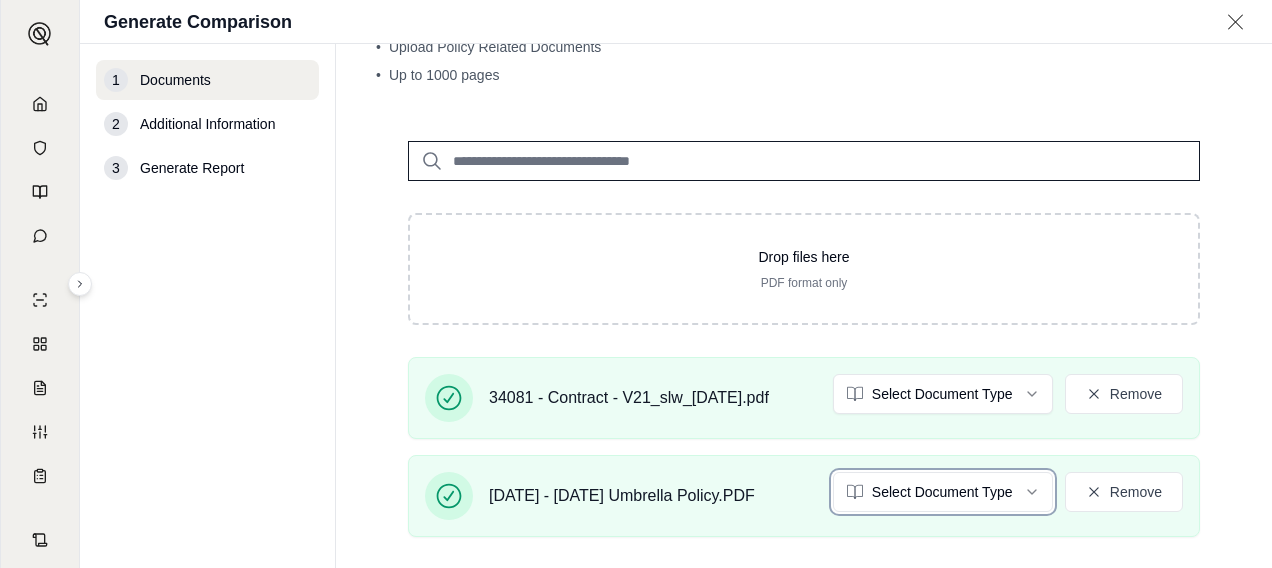 scroll, scrollTop: 72, scrollLeft: 0, axis: vertical 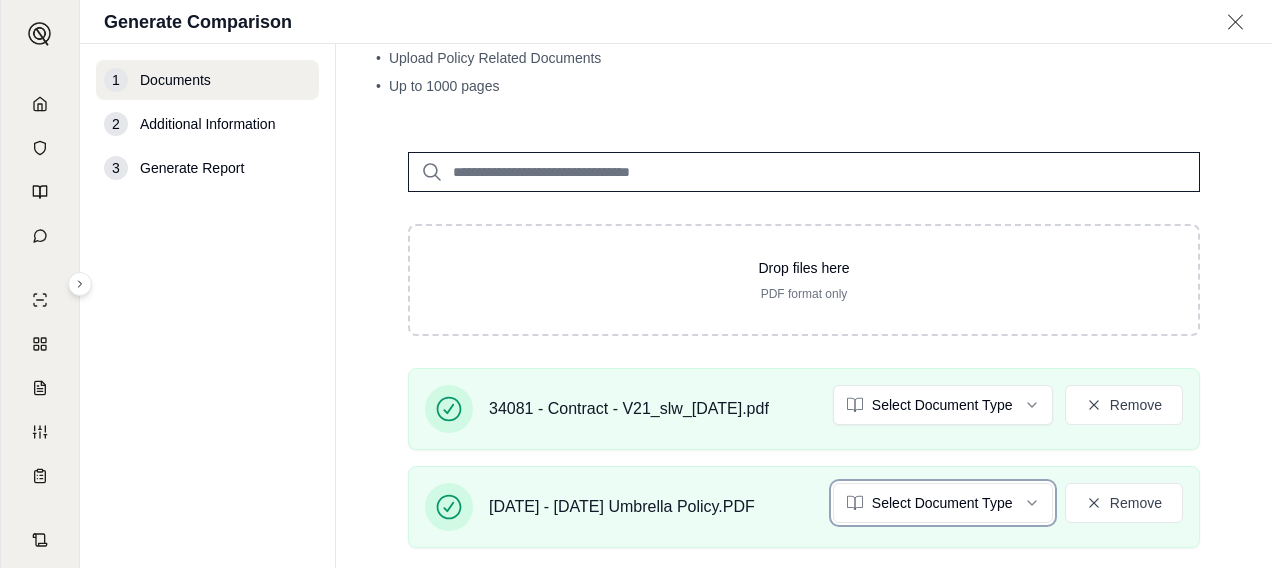 drag, startPoint x: 1264, startPoint y: 229, endPoint x: 1240, endPoint y: 125, distance: 106.733315 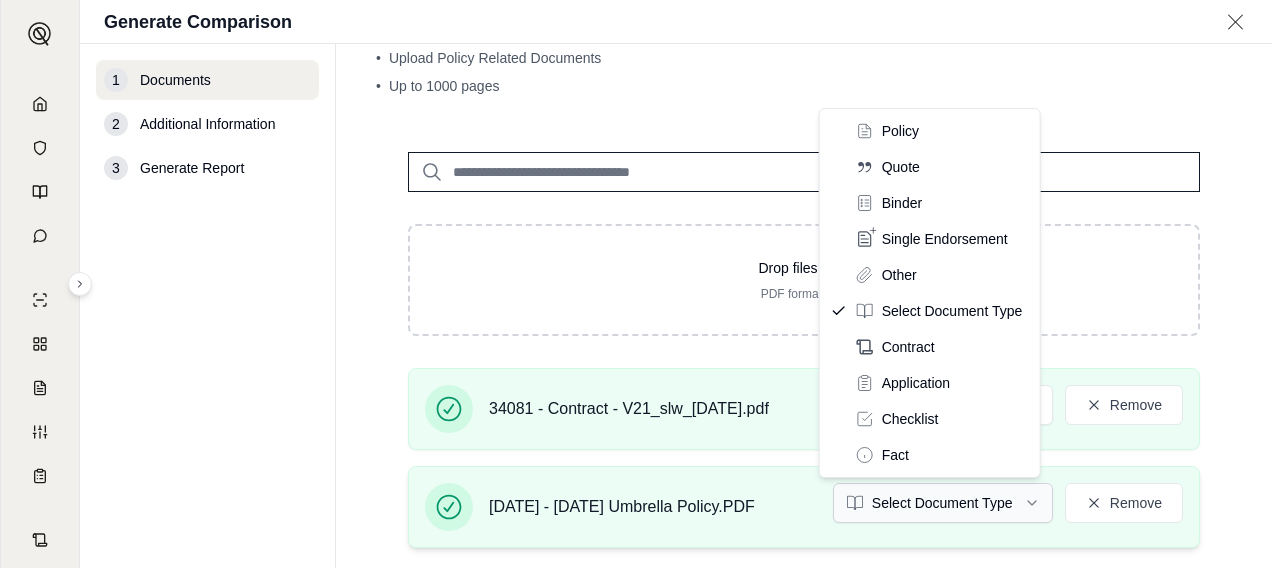 click on "A Generate Comparison 1 Documents 2 Additional Information 3 Generate Report Documents • Upload Policy Related Documents • Up to 1000 pages Drop files here PDF format only 34081 - Contract - V21_slw_[DATE].pdf Select Document Type Remove [DATE] - [DATE] Umbrella Policy.PDF Select Document Type Remove • Please select valid document types for: [DATE] - [DATE] Umbrella Policy.PDF,
34081 - Contract - V21_slw_[DATE].pdf Additional Information →
Policy Quote Binder Single Endorsement Other Select Document Type Contract Application Checklist Fact" at bounding box center (636, 284) 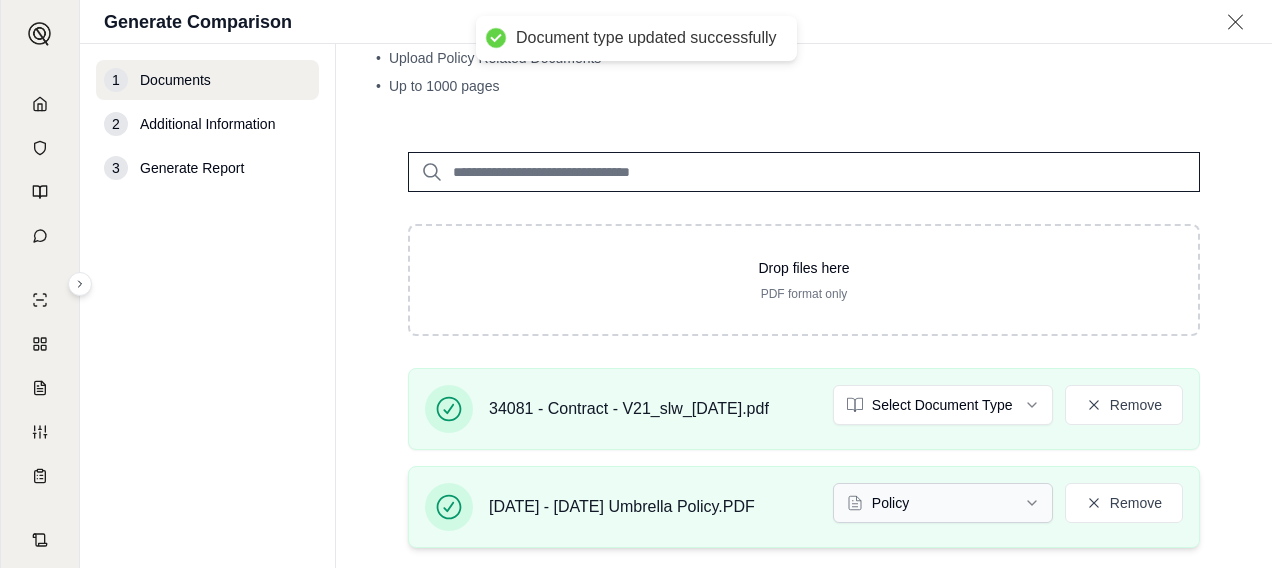 click on "Document type updated successfully A Generate Comparison 1 Documents 2 Additional Information 3 Generate Report Documents • Upload Policy Related Documents • Up to 1000 pages Drop files here PDF format only 34081 - Contract - V21_slw_[DATE].pdf Select Document Type Remove [DATE] - [DATE] Umbrella Policy.PDF Policy Remove • Please select valid document types for: 34081 - Contract - V21_slw_[DATE].pdf Additional Information →" at bounding box center (636, 284) 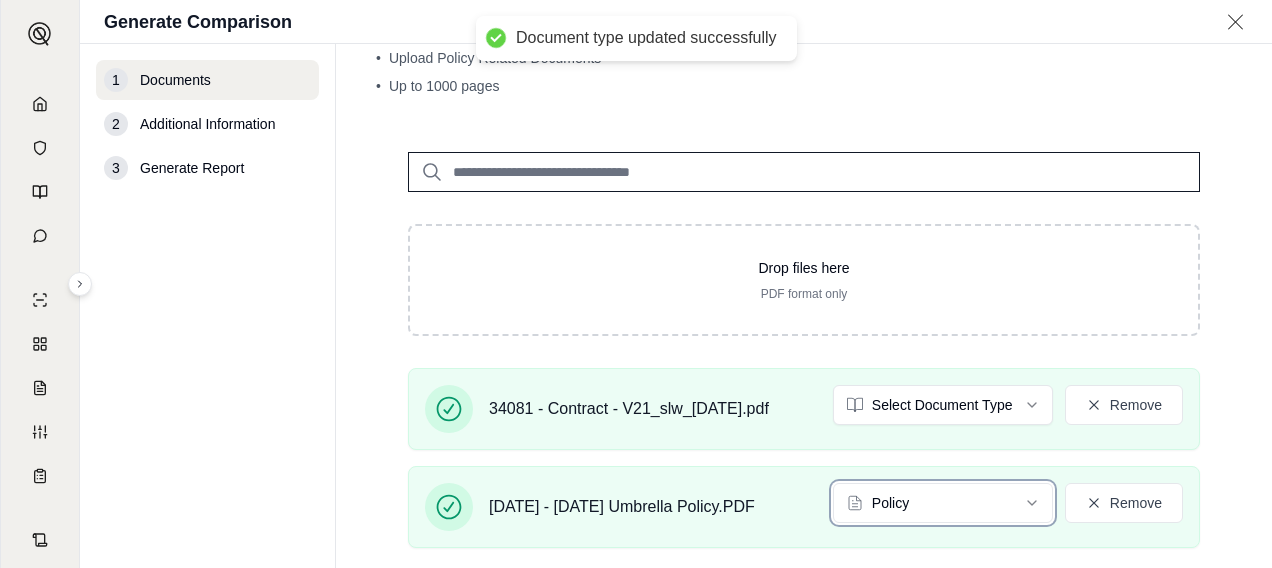 click on "Document type updated successfully A Generate Comparison 1 Documents 2 Additional Information 3 Generate Report Documents • Upload Policy Related Documents • Up to 1000 pages Drop files here PDF format only 34081 - Contract - V21_slw_[DATE].pdf Select Document Type Remove [DATE] - [DATE] Umbrella Policy.PDF Policy Remove • Please select valid document types for: 34081 - Contract - V21_slw_[DATE].pdf Additional Information →" at bounding box center (636, 284) 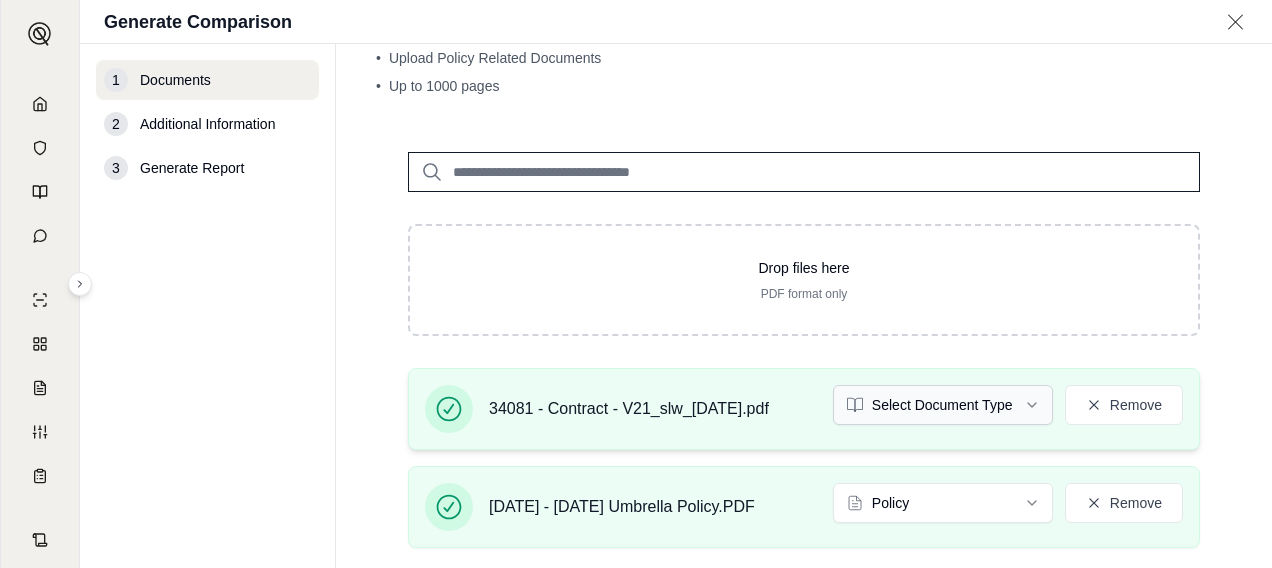 click on "Document type updated successfully A Generate Comparison 1 Documents 2 Additional Information 3 Generate Report Documents • Upload Policy Related Documents • Up to 1000 pages Drop files here PDF format only 34081 - Contract - V21_slw_[DATE].pdf Select Document Type Remove [DATE] - [DATE] Umbrella Policy.PDF Policy Remove • Please select valid document types for: 34081 - Contract - V21_slw_[DATE].pdf Additional Information →" at bounding box center [636, 284] 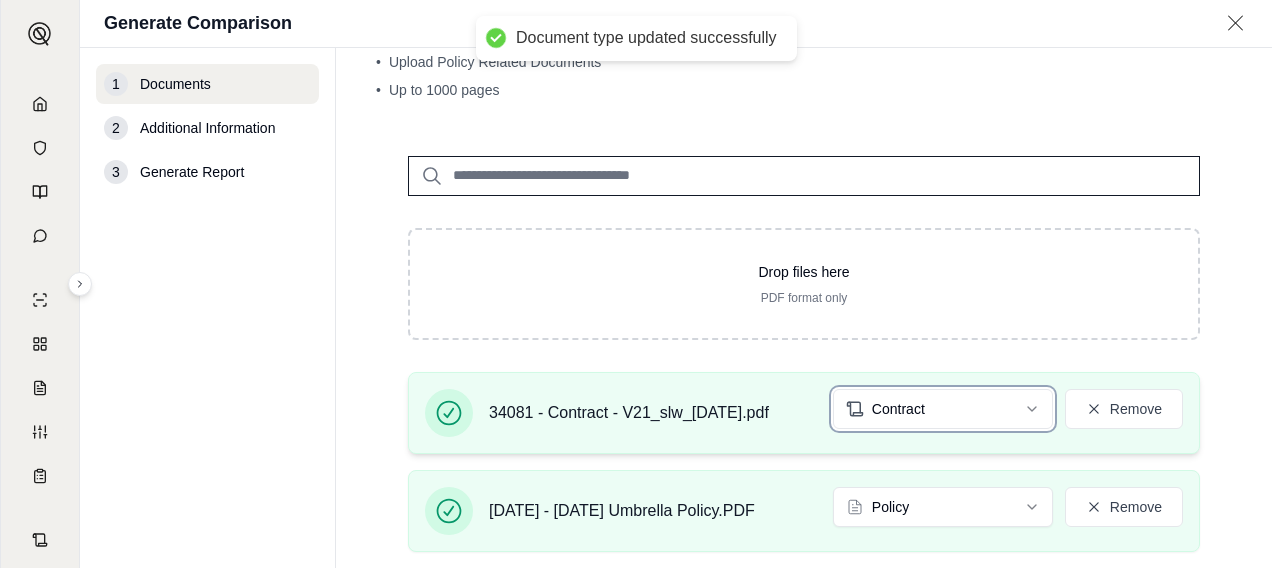 scroll, scrollTop: 172, scrollLeft: 0, axis: vertical 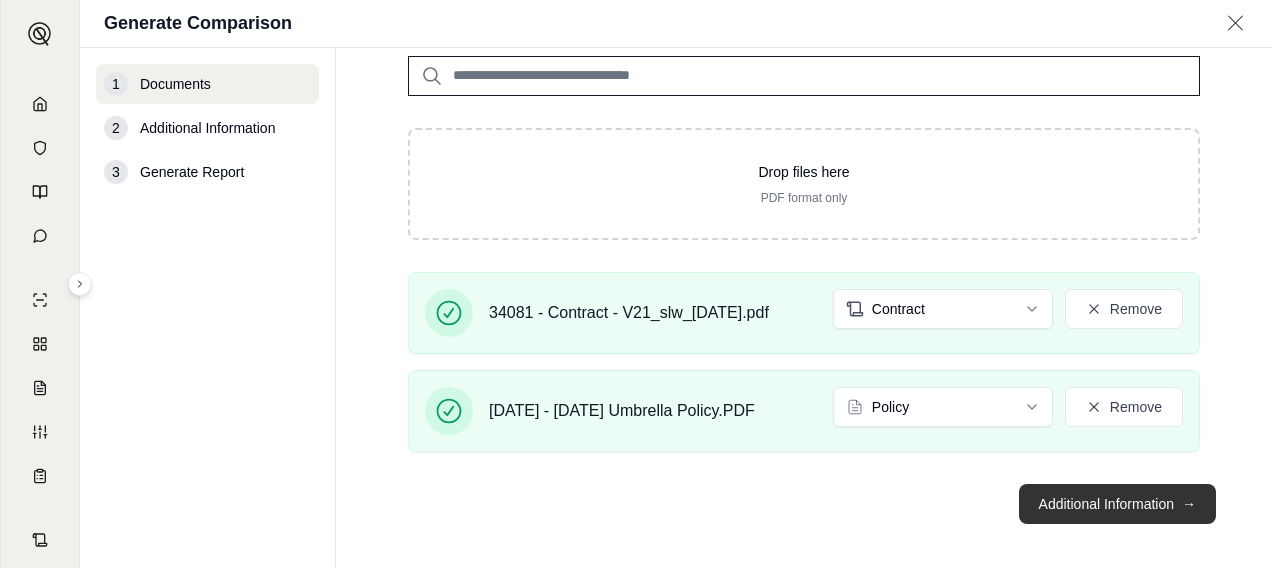 click on "Additional Information →" at bounding box center (1117, 504) 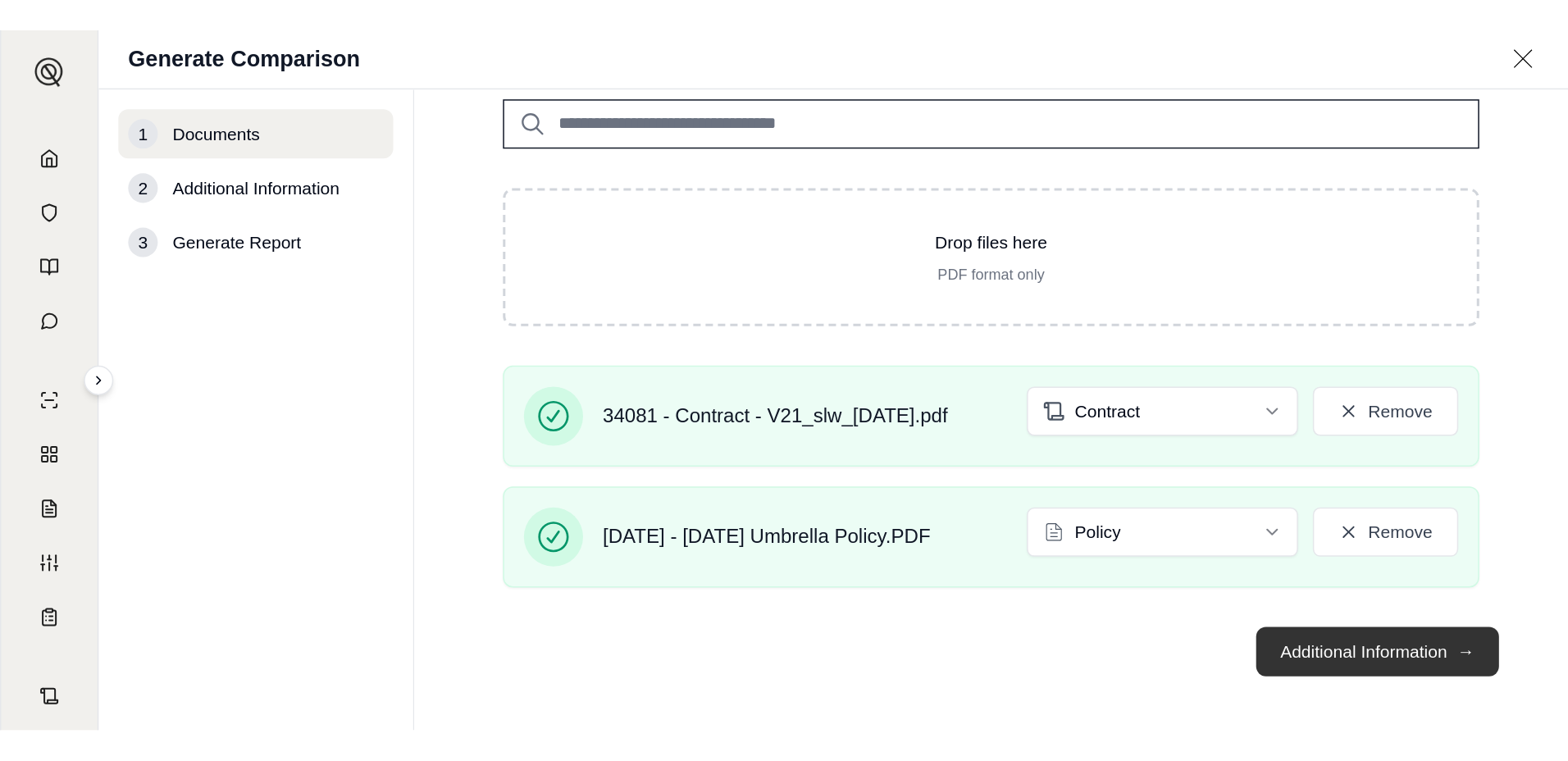 scroll, scrollTop: 0, scrollLeft: 0, axis: both 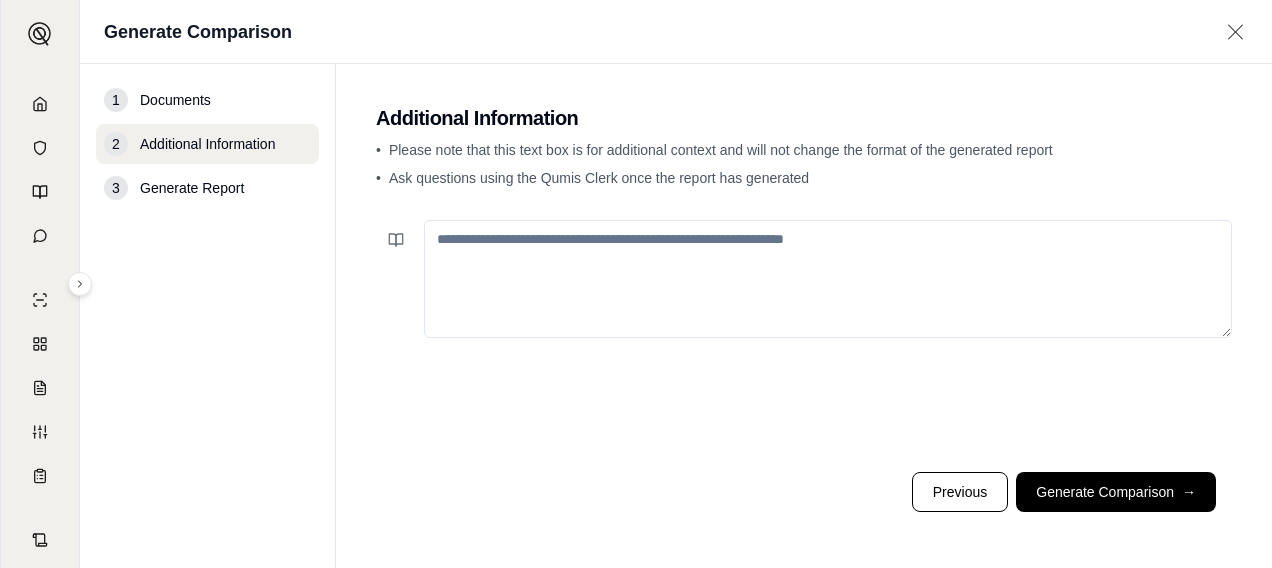 click at bounding box center (828, 279) 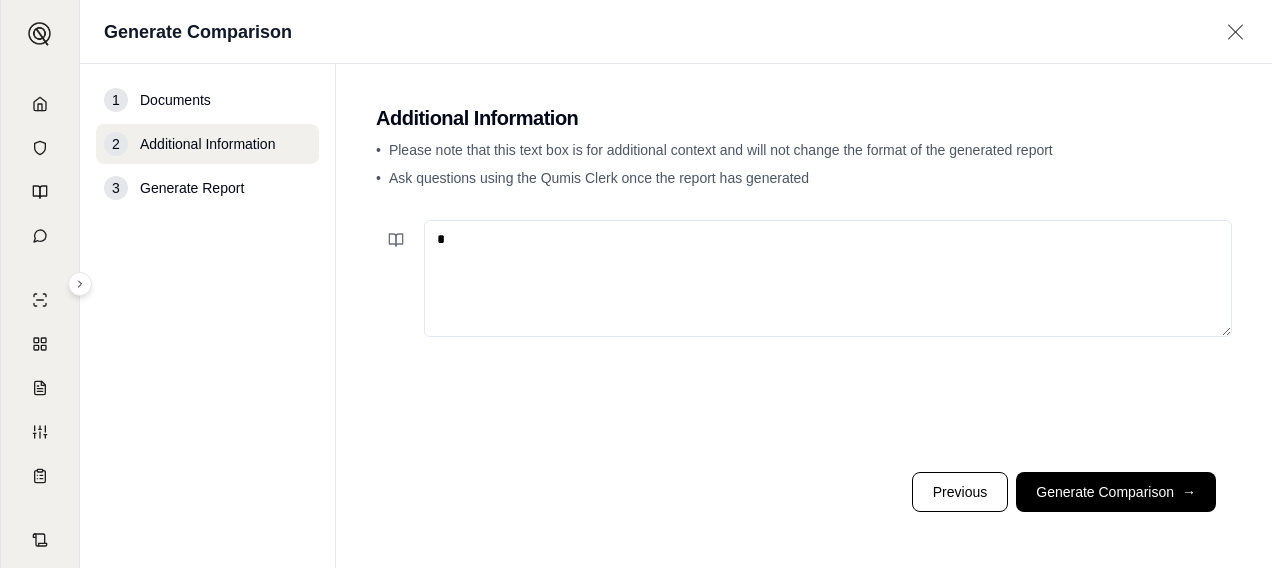 type 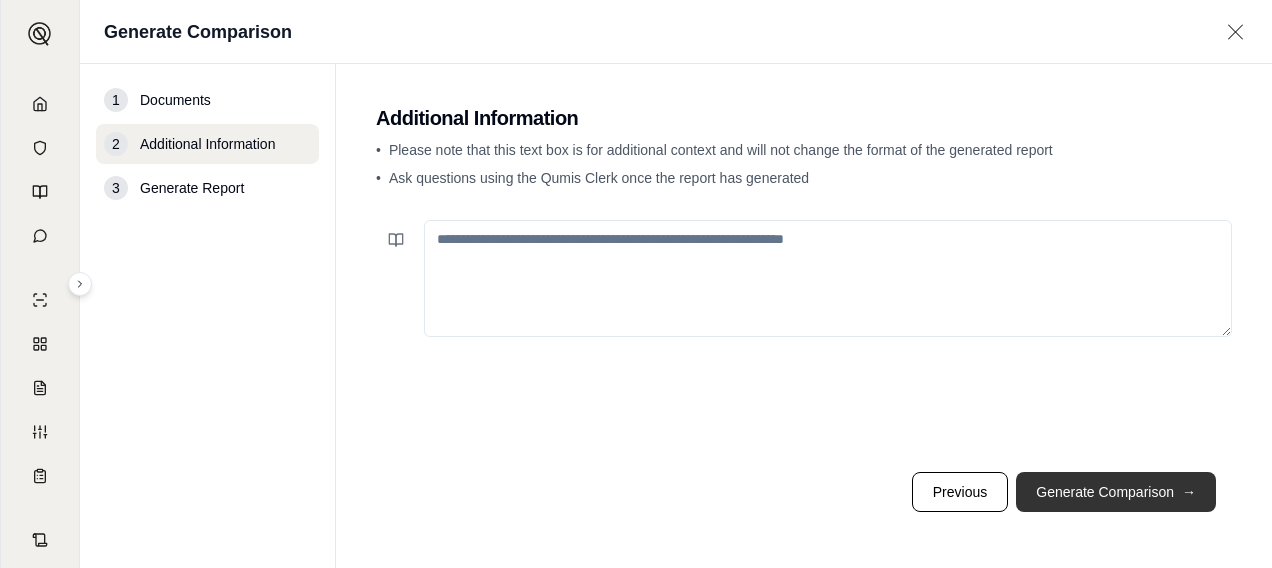 click on "Generate Comparison →" at bounding box center [1116, 492] 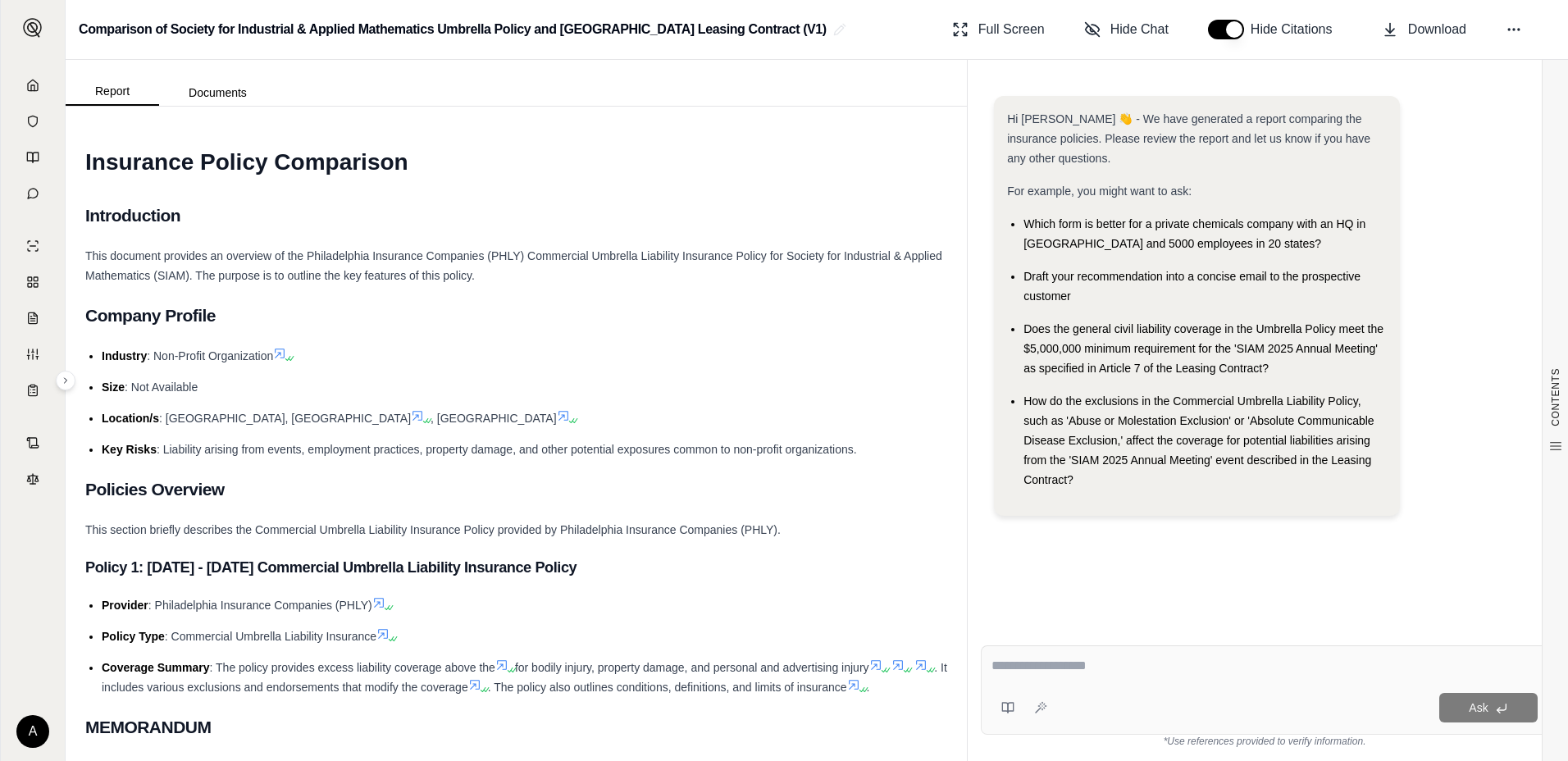 scroll, scrollTop: 0, scrollLeft: 0, axis: both 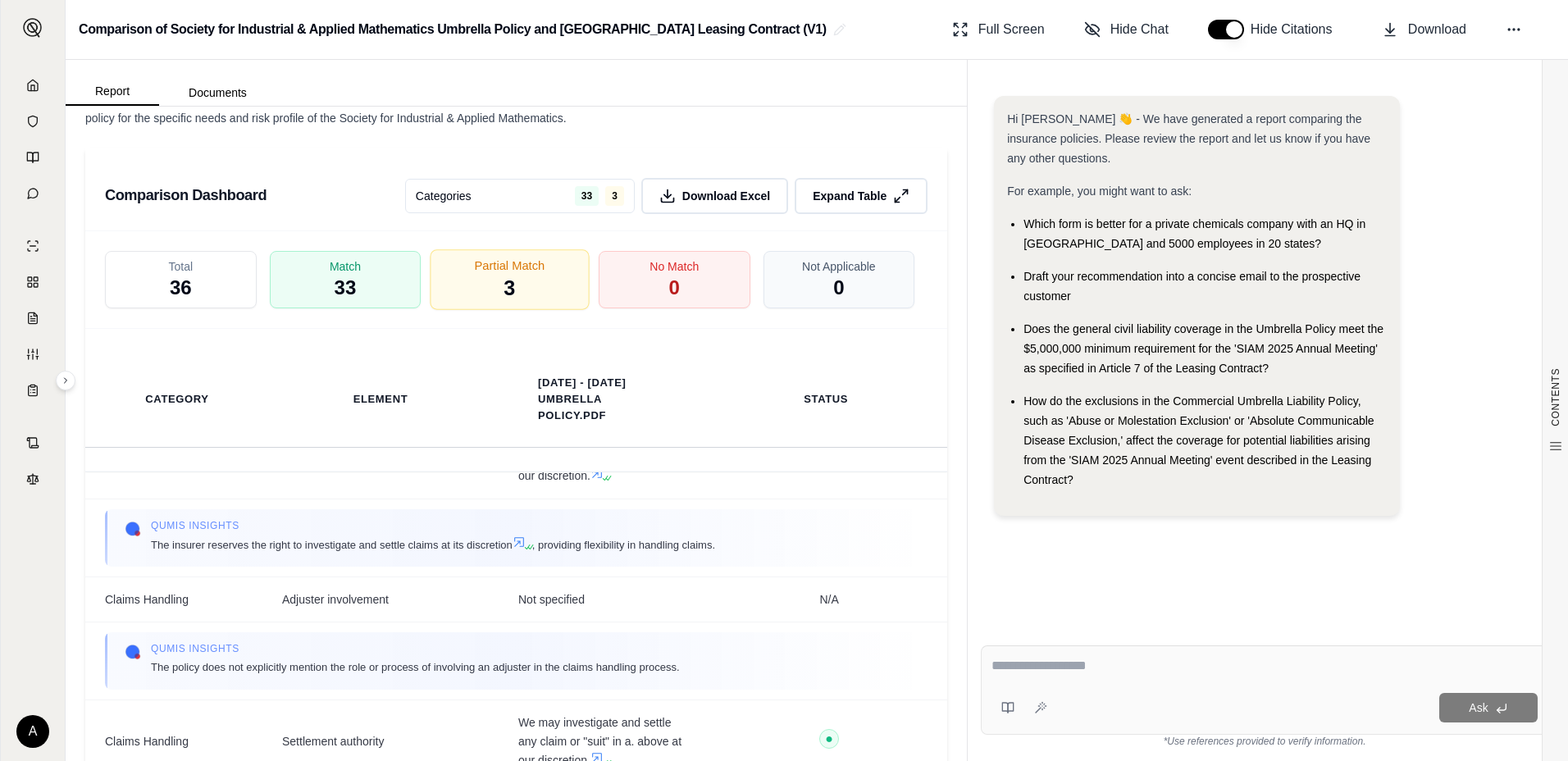 click on "3" at bounding box center [510, 289] 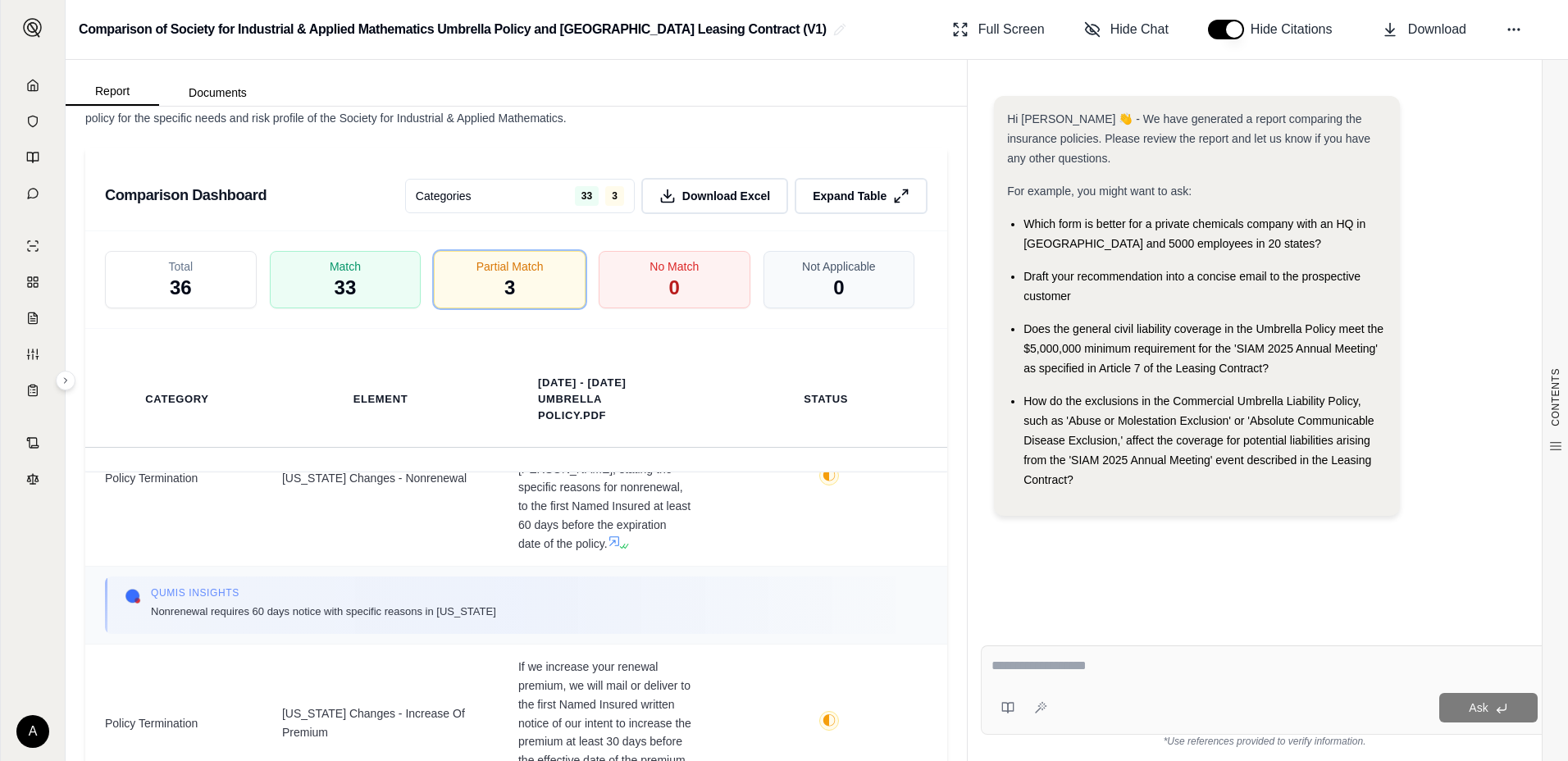 scroll, scrollTop: 1075, scrollLeft: 0, axis: vertical 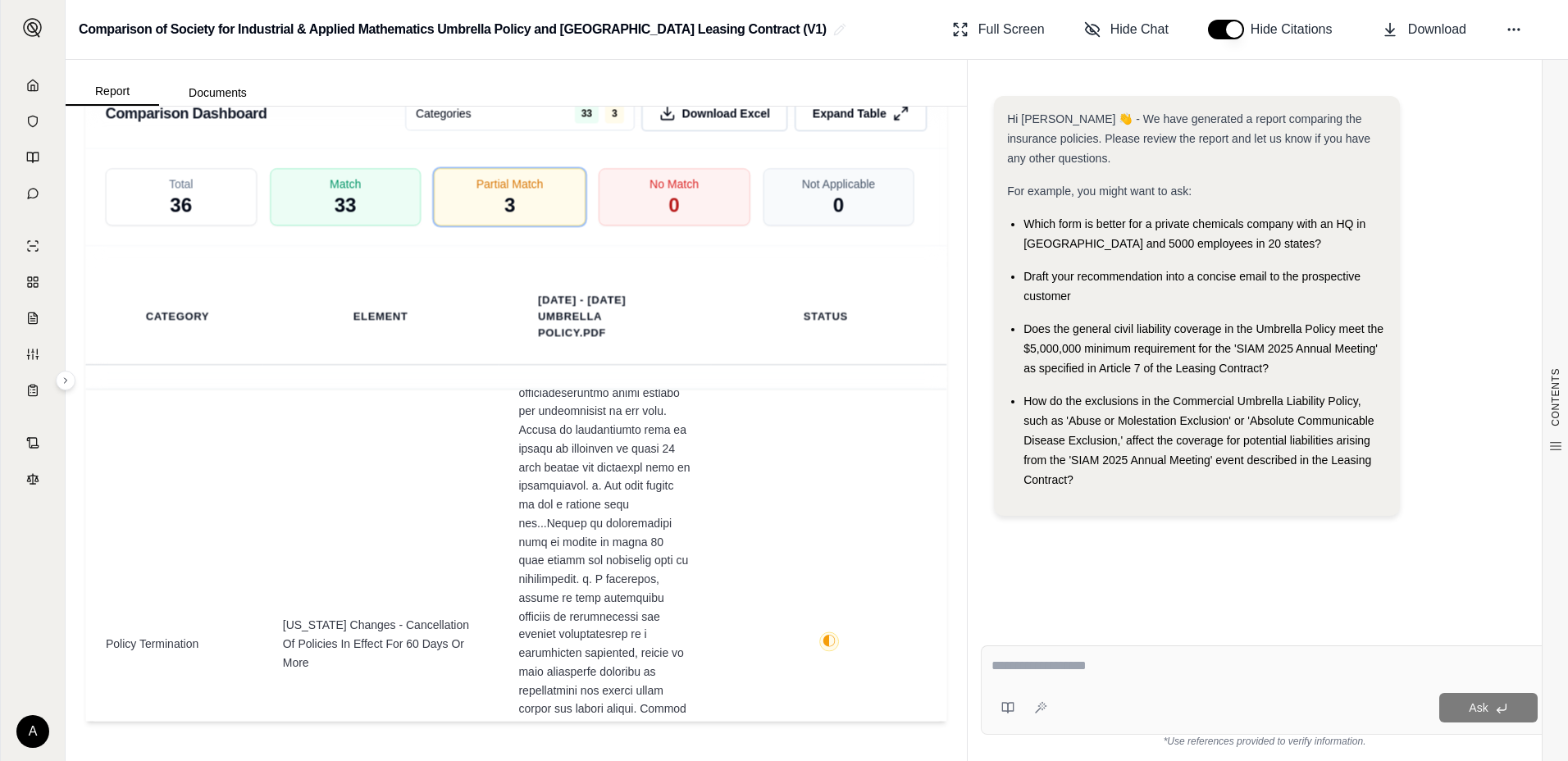 click at bounding box center [1265, 666] 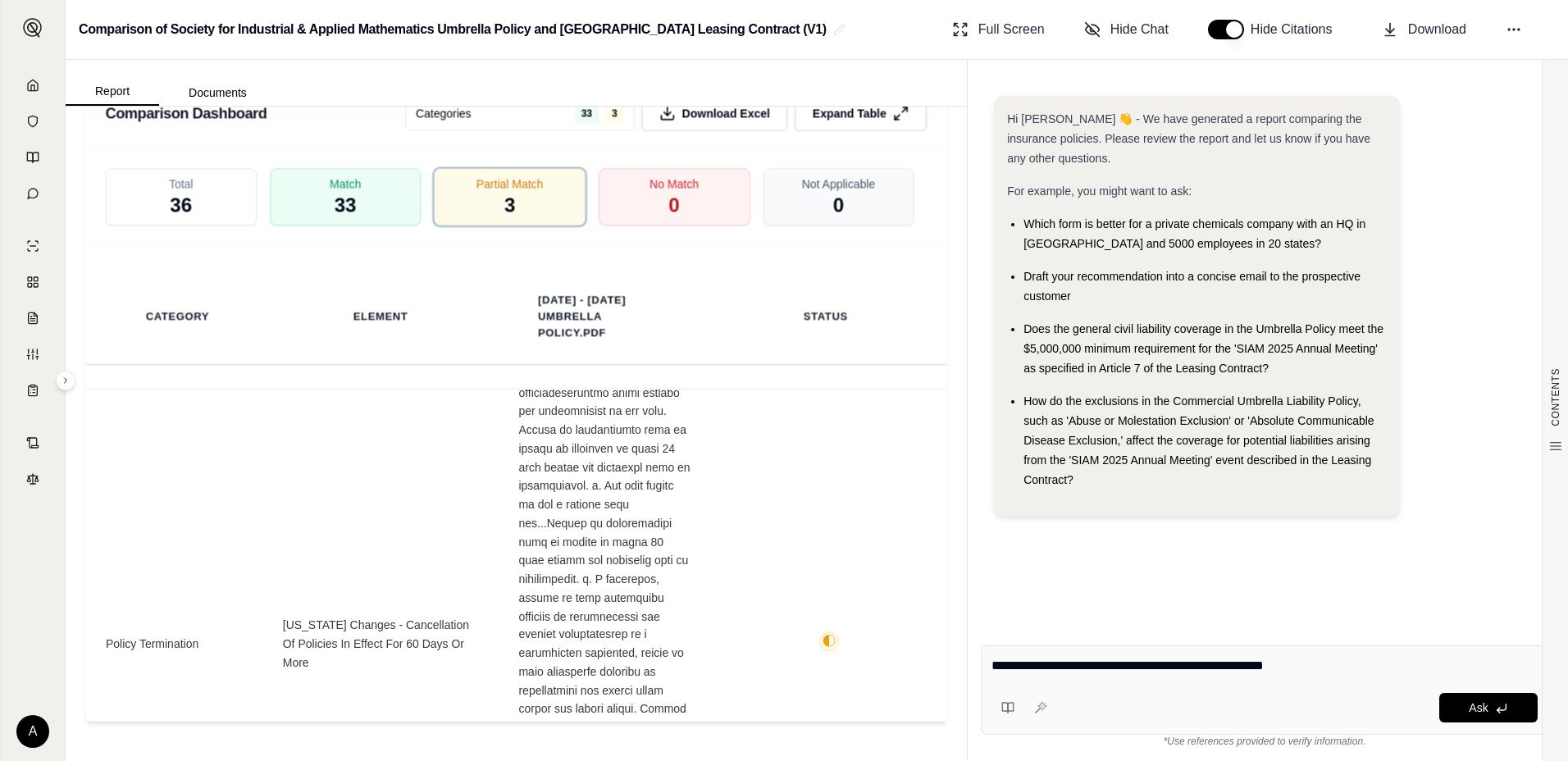 type on "**********" 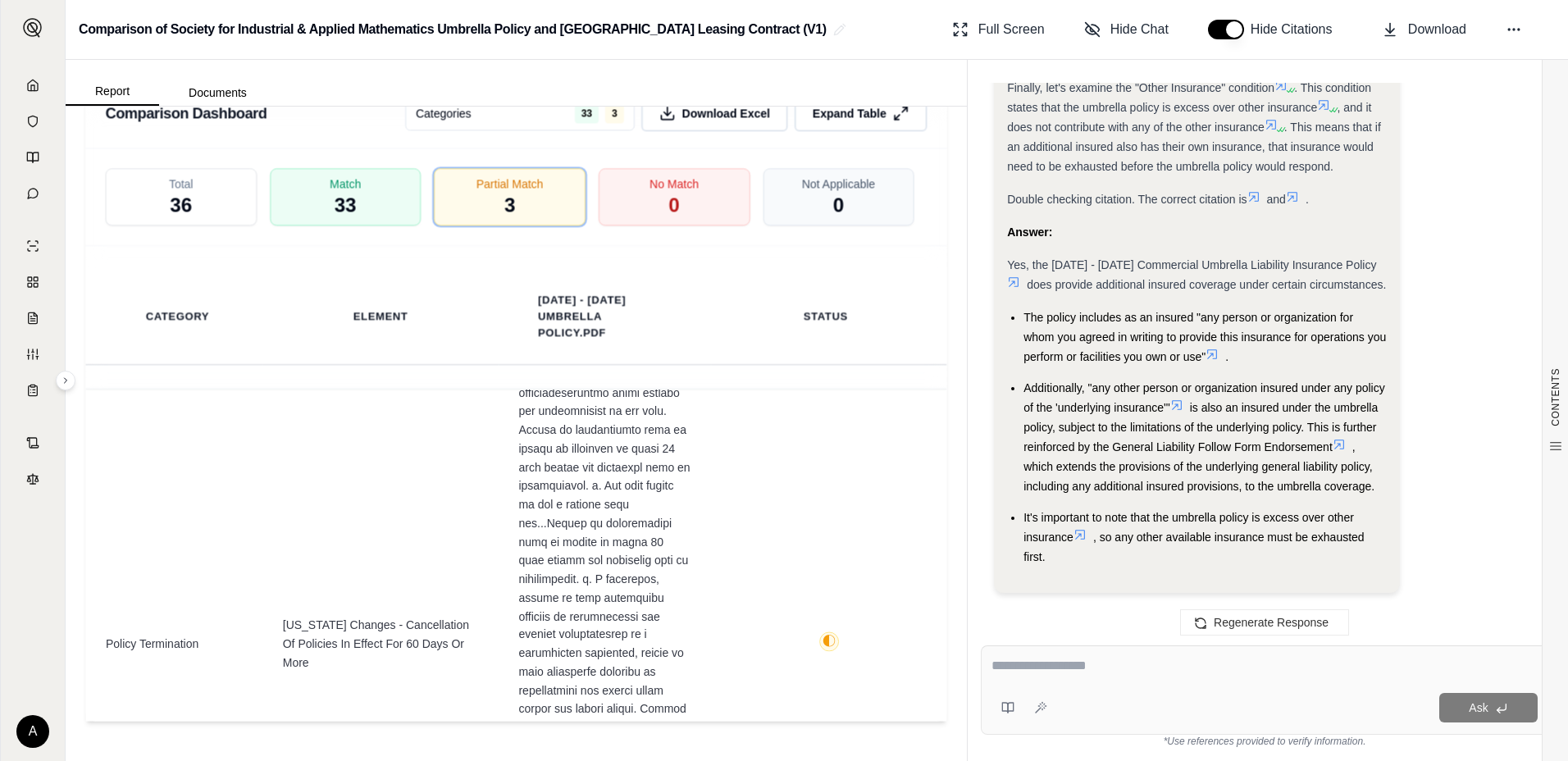 scroll, scrollTop: 1401, scrollLeft: 0, axis: vertical 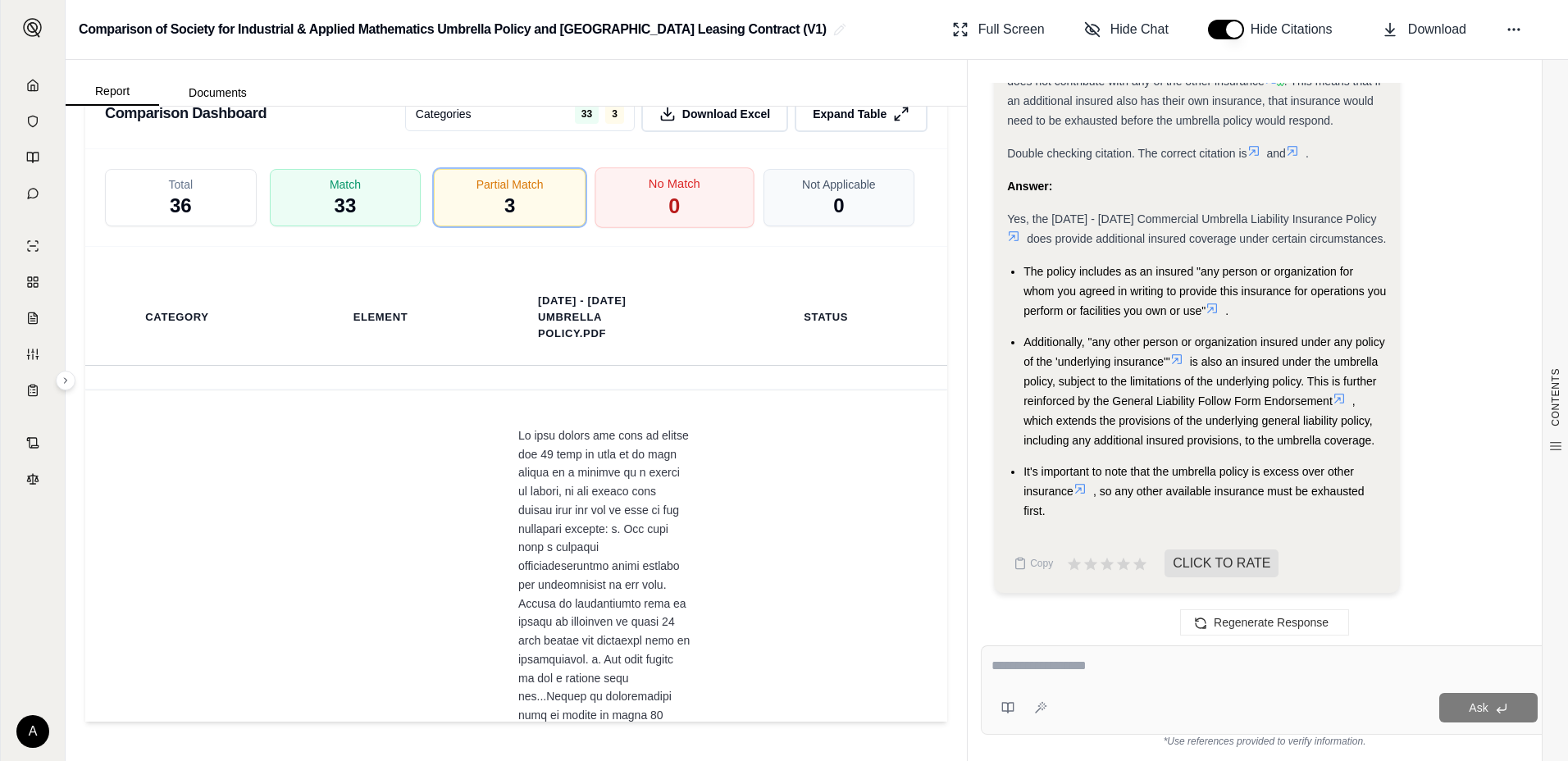 click on "No Match 0" at bounding box center [674, 198] 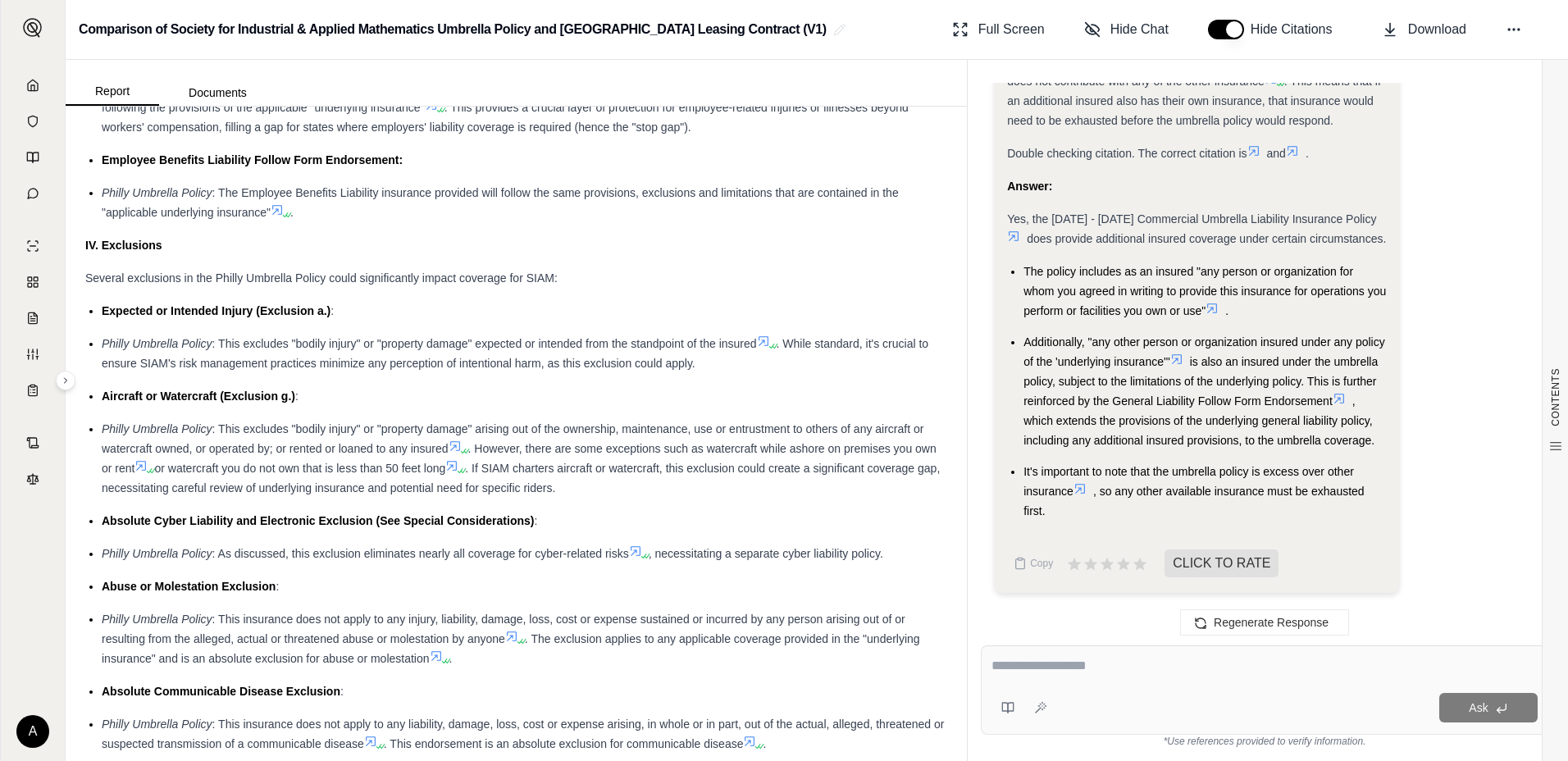 scroll, scrollTop: 1912, scrollLeft: 0, axis: vertical 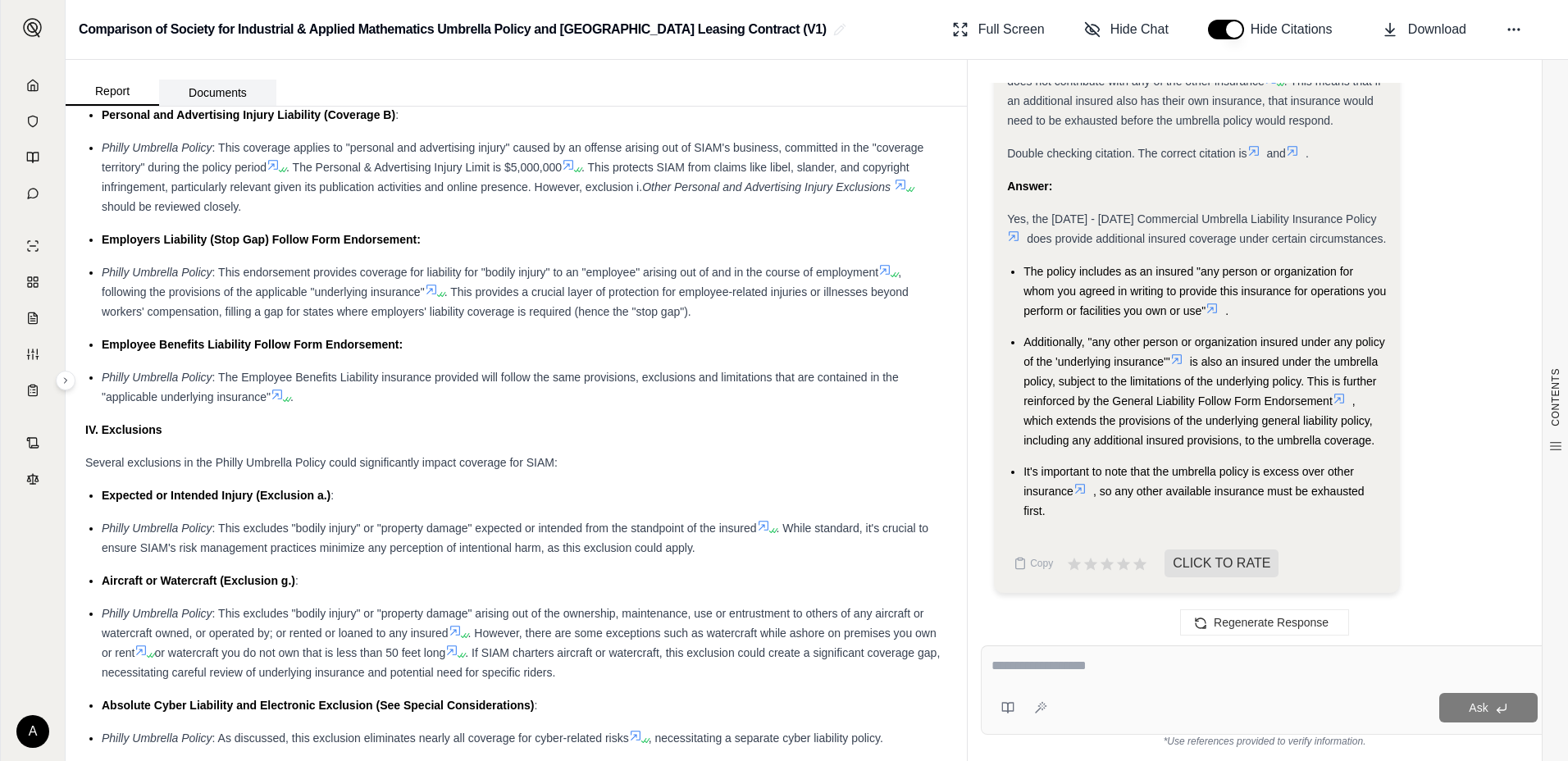 click on "Documents" at bounding box center (217, 93) 